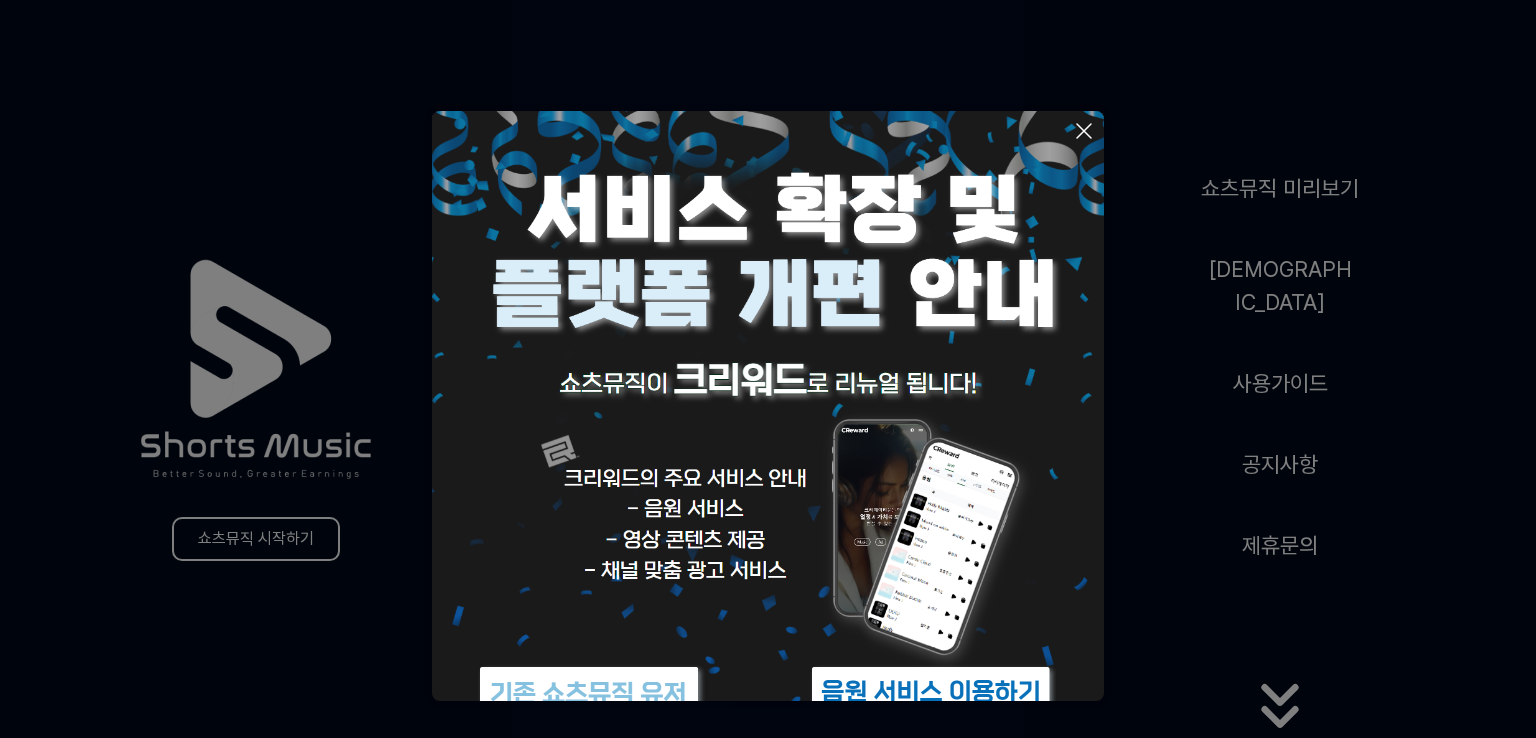 scroll, scrollTop: 0, scrollLeft: 0, axis: both 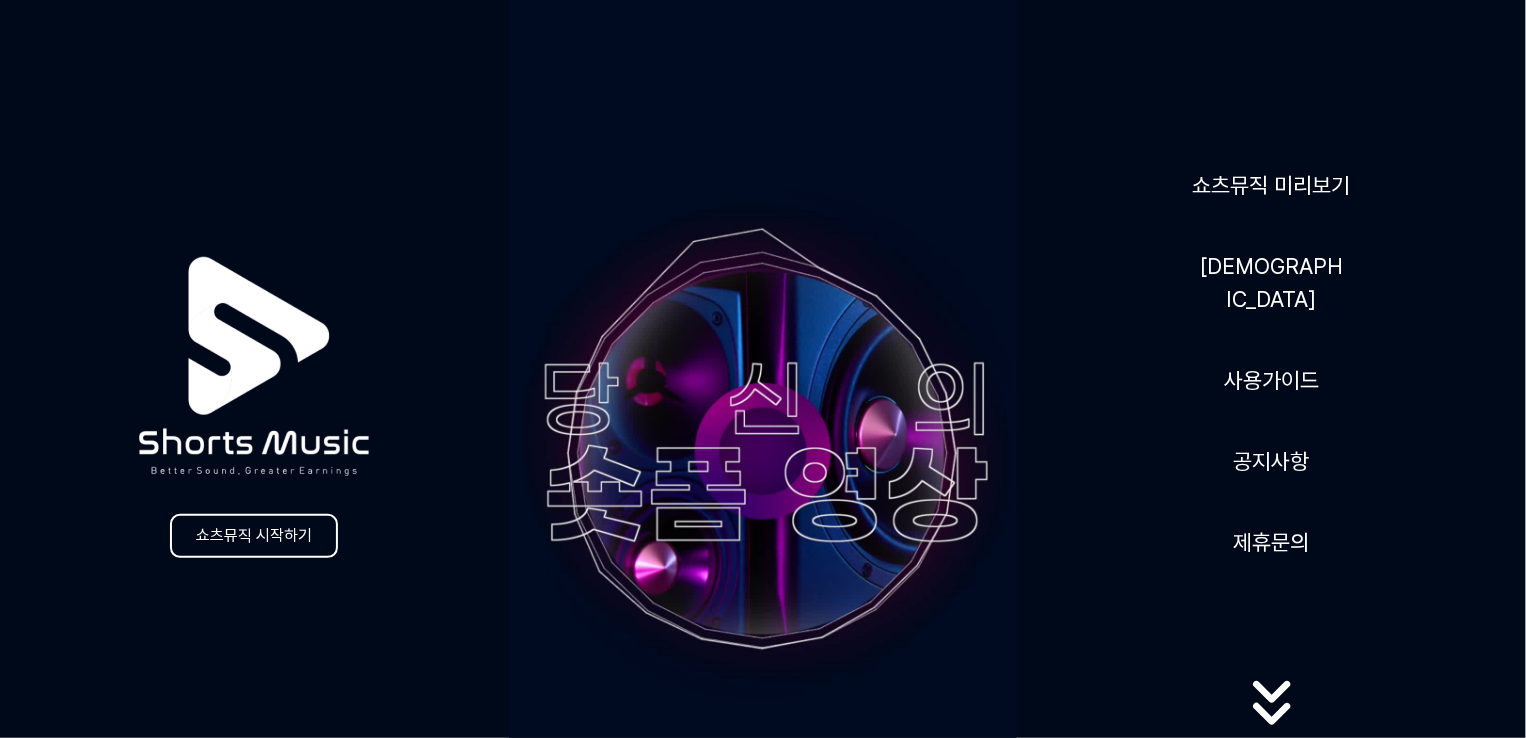 click 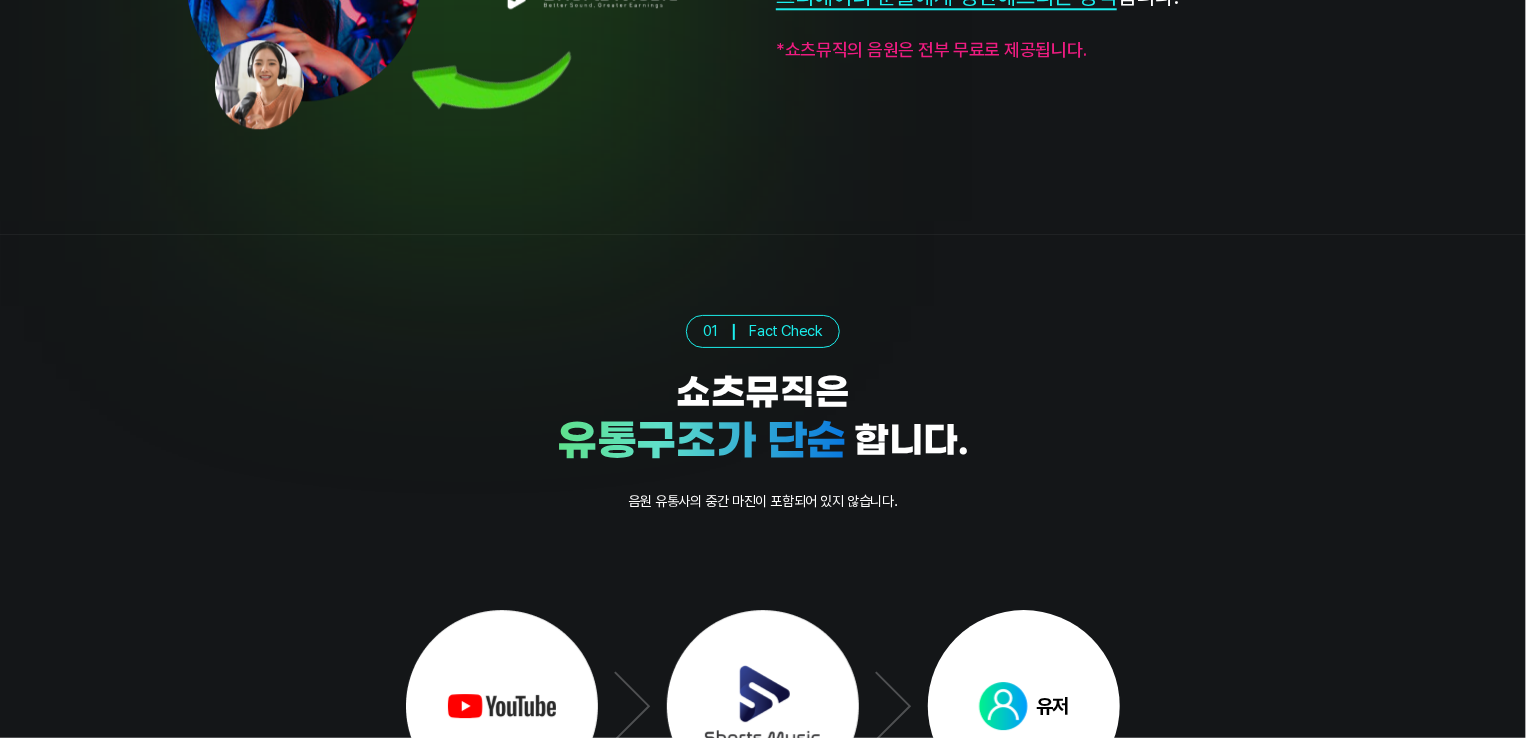 scroll, scrollTop: 2600, scrollLeft: 0, axis: vertical 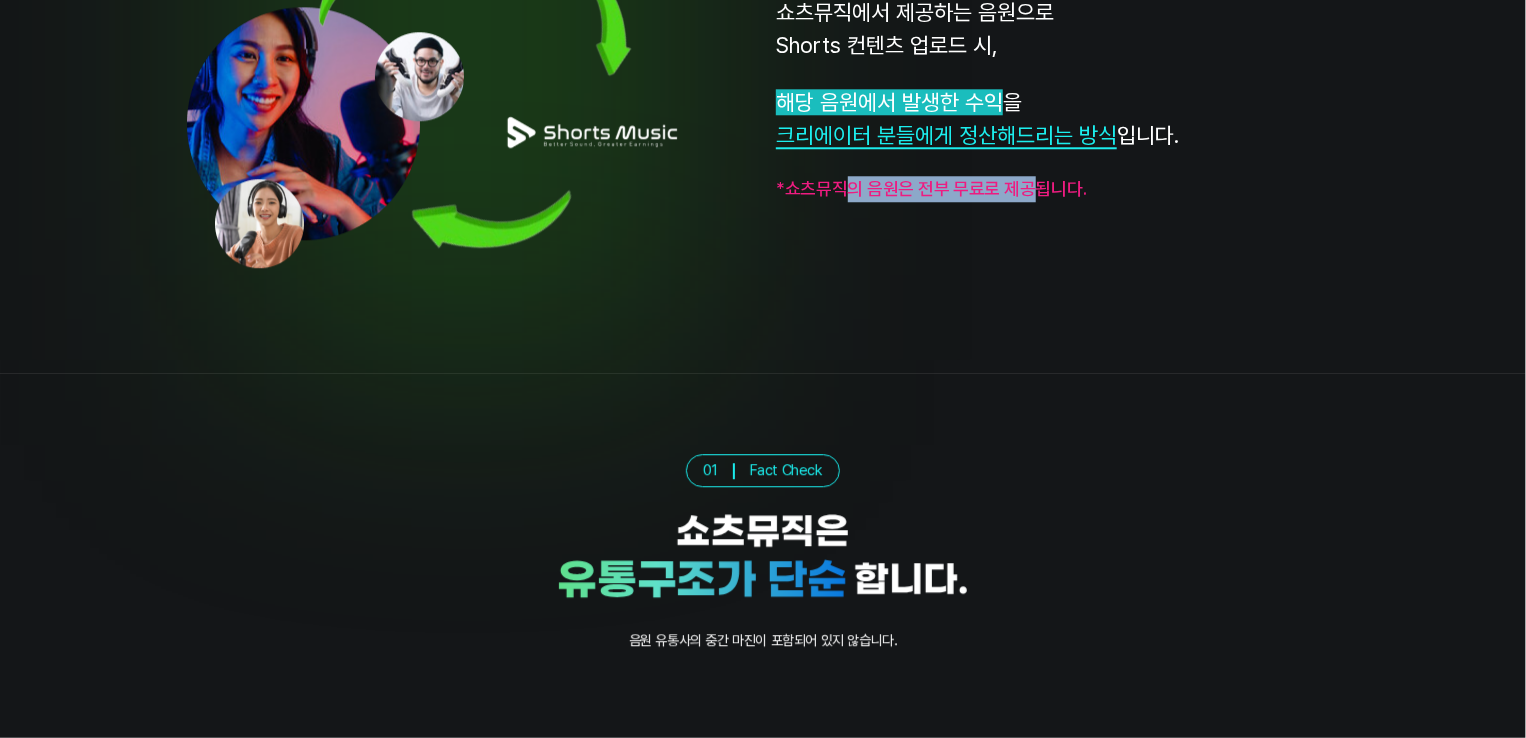 drag, startPoint x: 848, startPoint y: 204, endPoint x: 1032, endPoint y: 185, distance: 184.97838 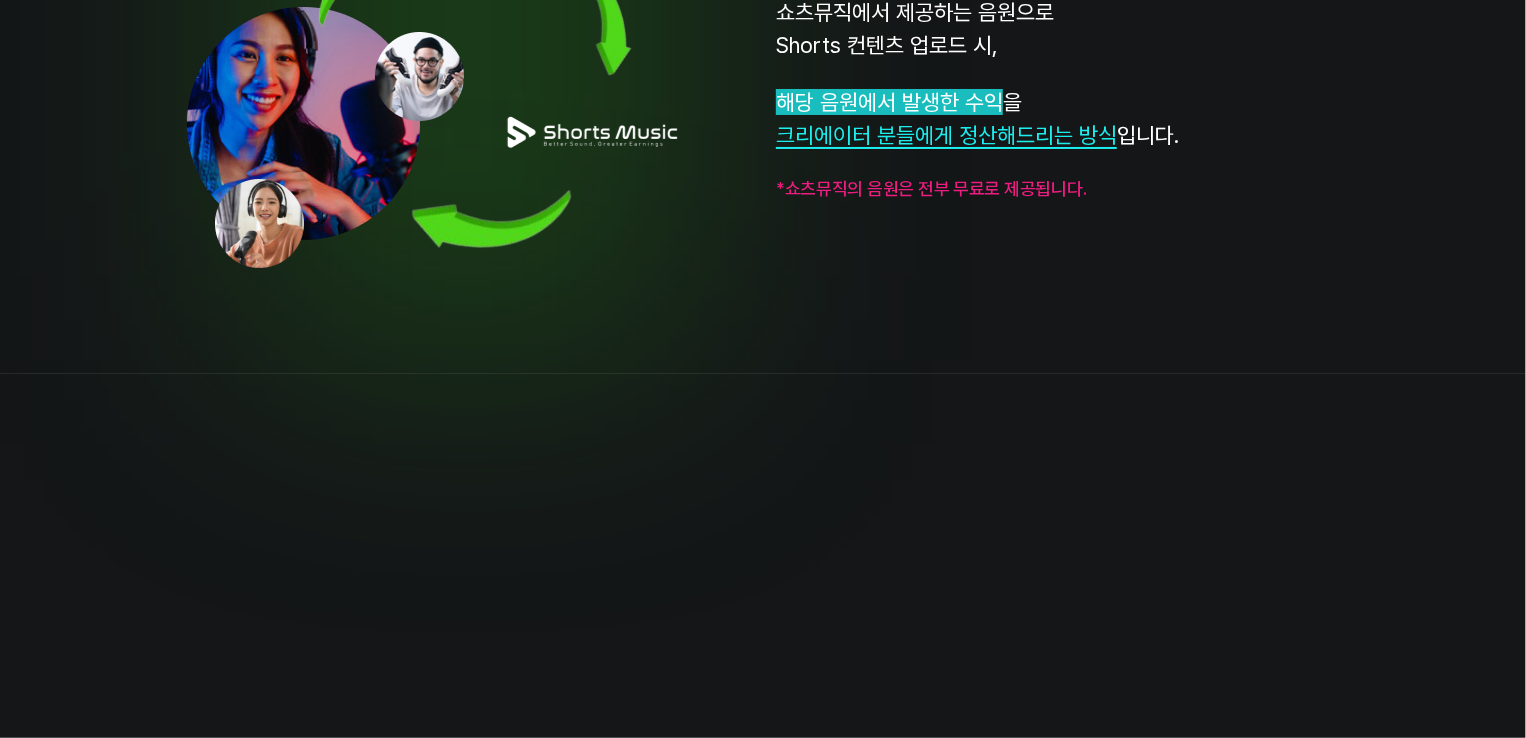 click on "쇼츠뮤직에서 제공하는 음원으로
Shorts 컨텐츠 업로드 시,   해당 음원에서 발생한 수익 을
크리에이터 분들에게 정산해드리는 방식 입니다.   *쇼츠뮤직의 음원은 전부 무료로 제공됩니다." at bounding box center [763, 99] 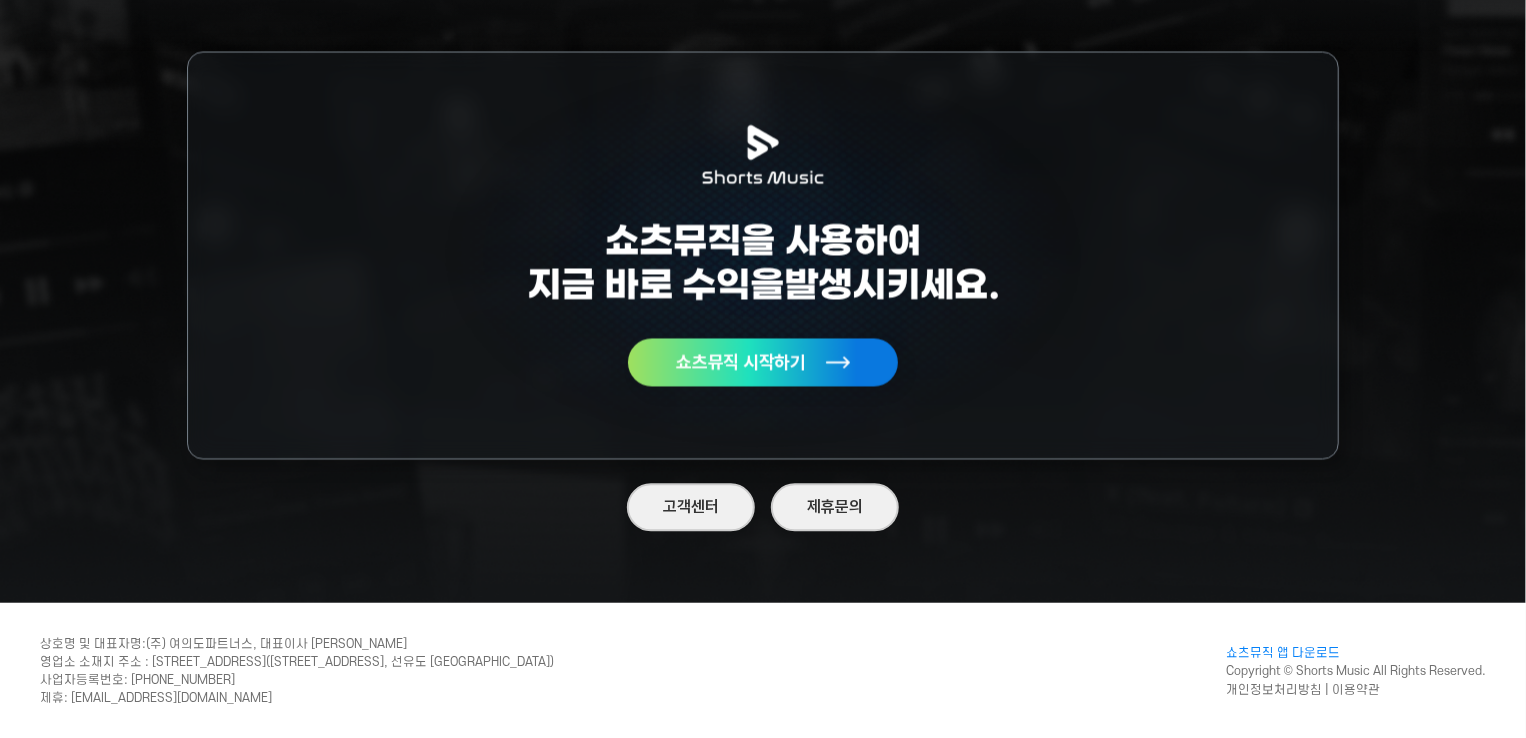 scroll, scrollTop: 5798, scrollLeft: 0, axis: vertical 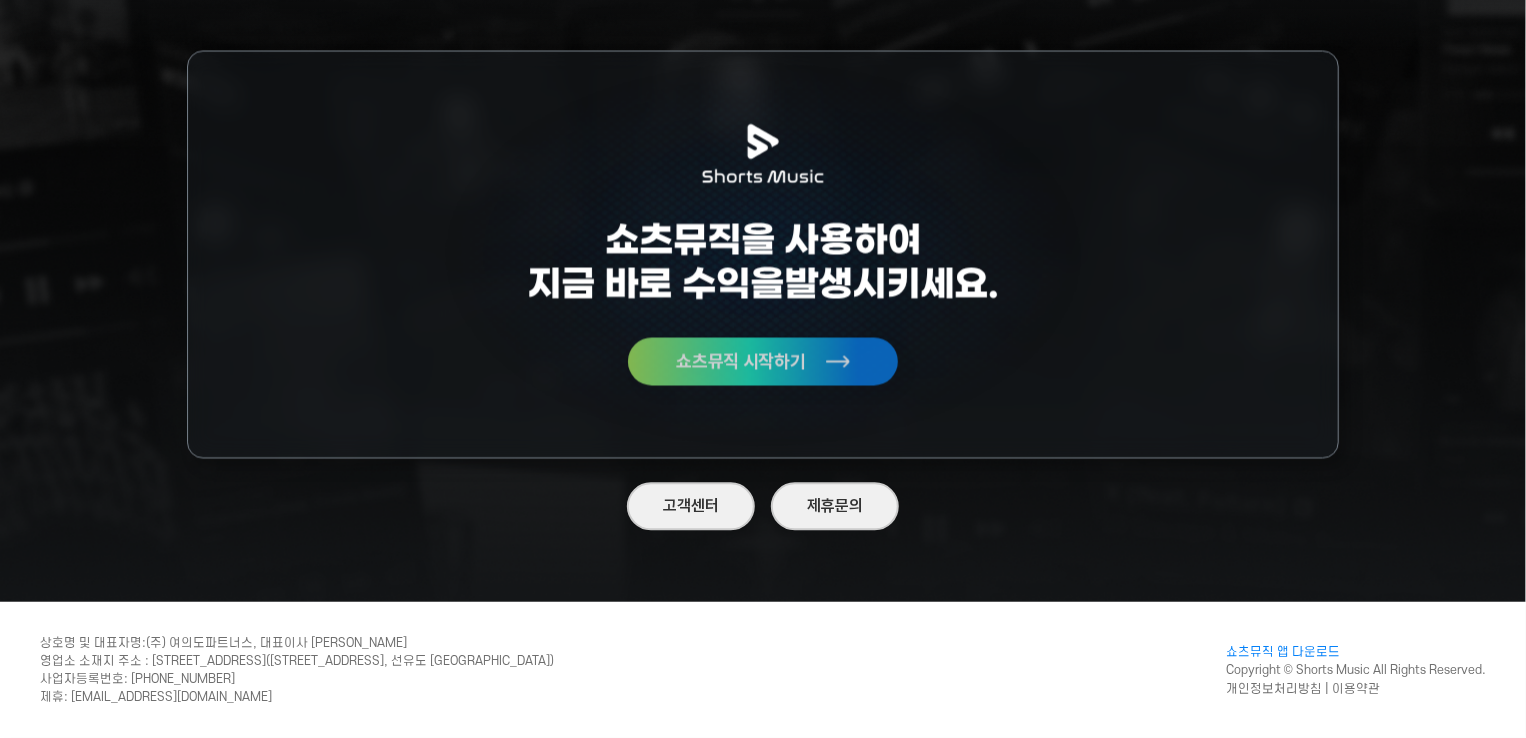 click on "쇼츠뮤직 시작하기" at bounding box center [741, 361] 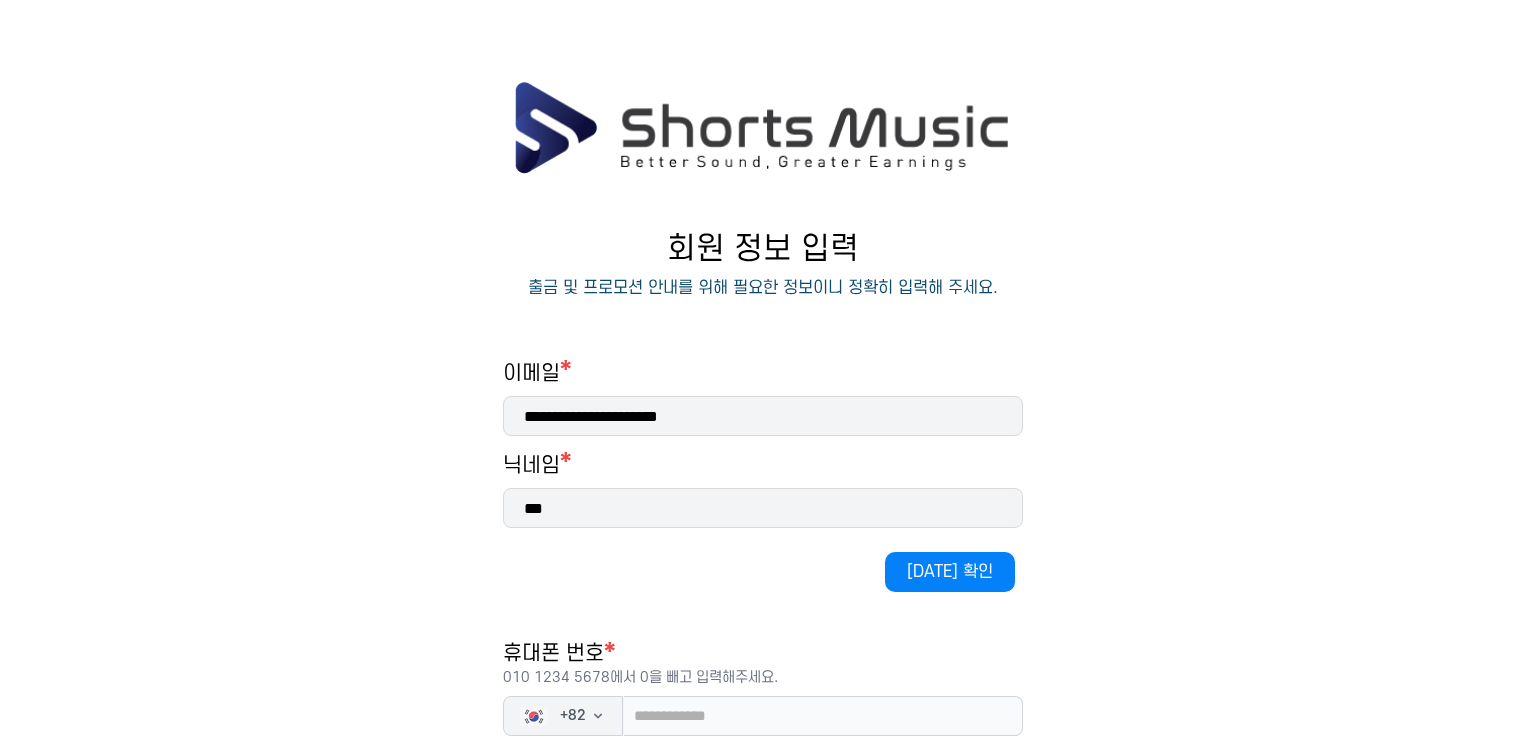 scroll, scrollTop: 200, scrollLeft: 0, axis: vertical 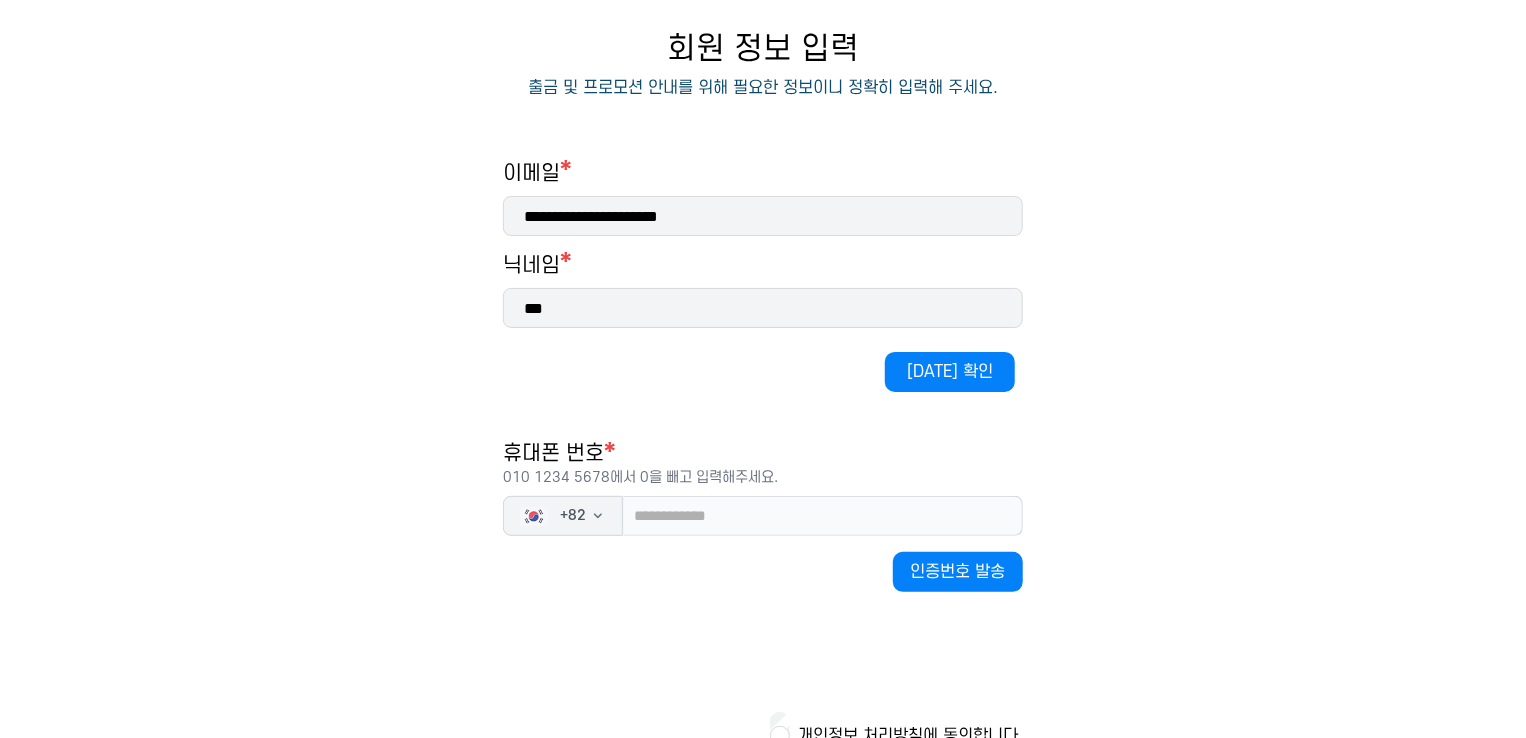 click on "***" at bounding box center [763, 308] 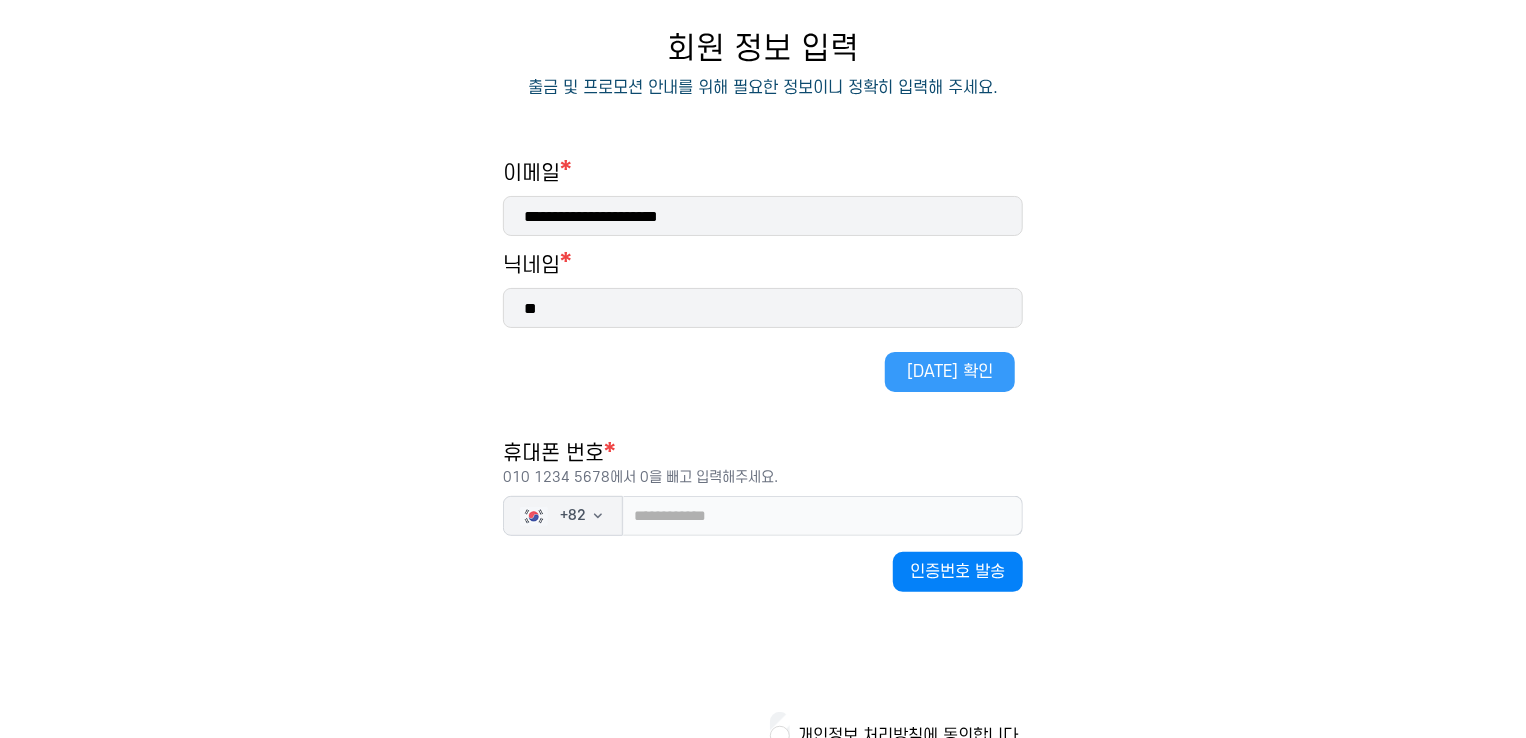 type on "**" 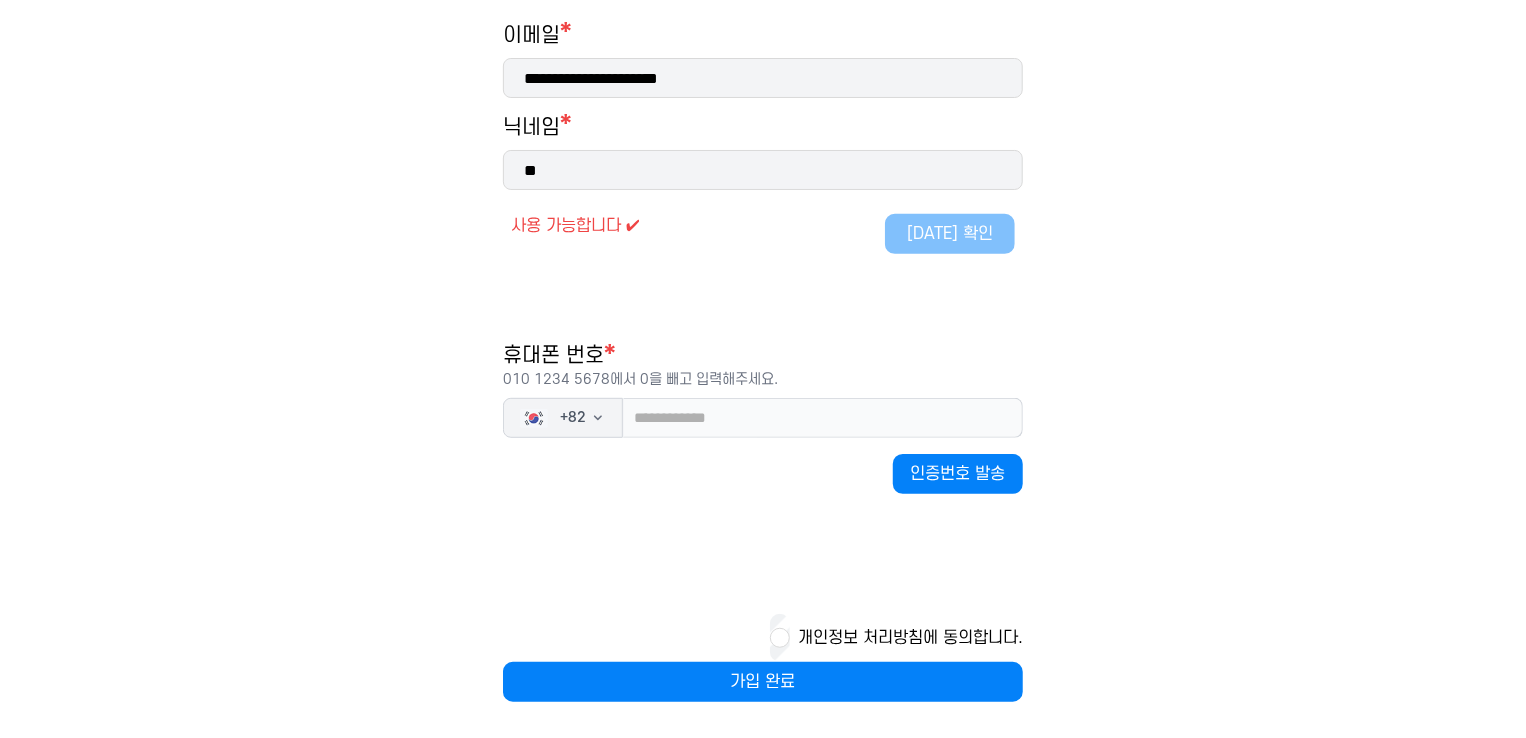 scroll, scrollTop: 342, scrollLeft: 0, axis: vertical 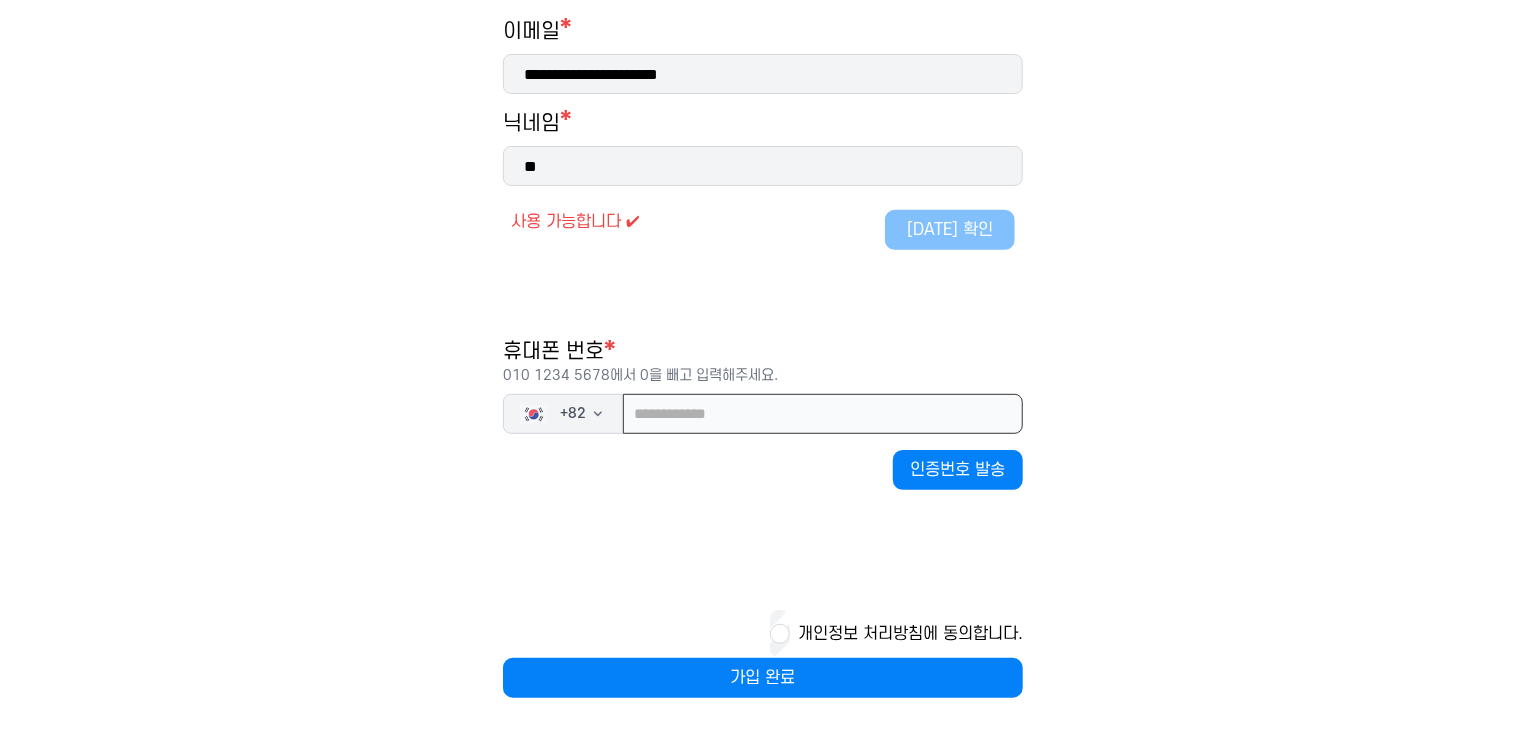 click at bounding box center (823, 414) 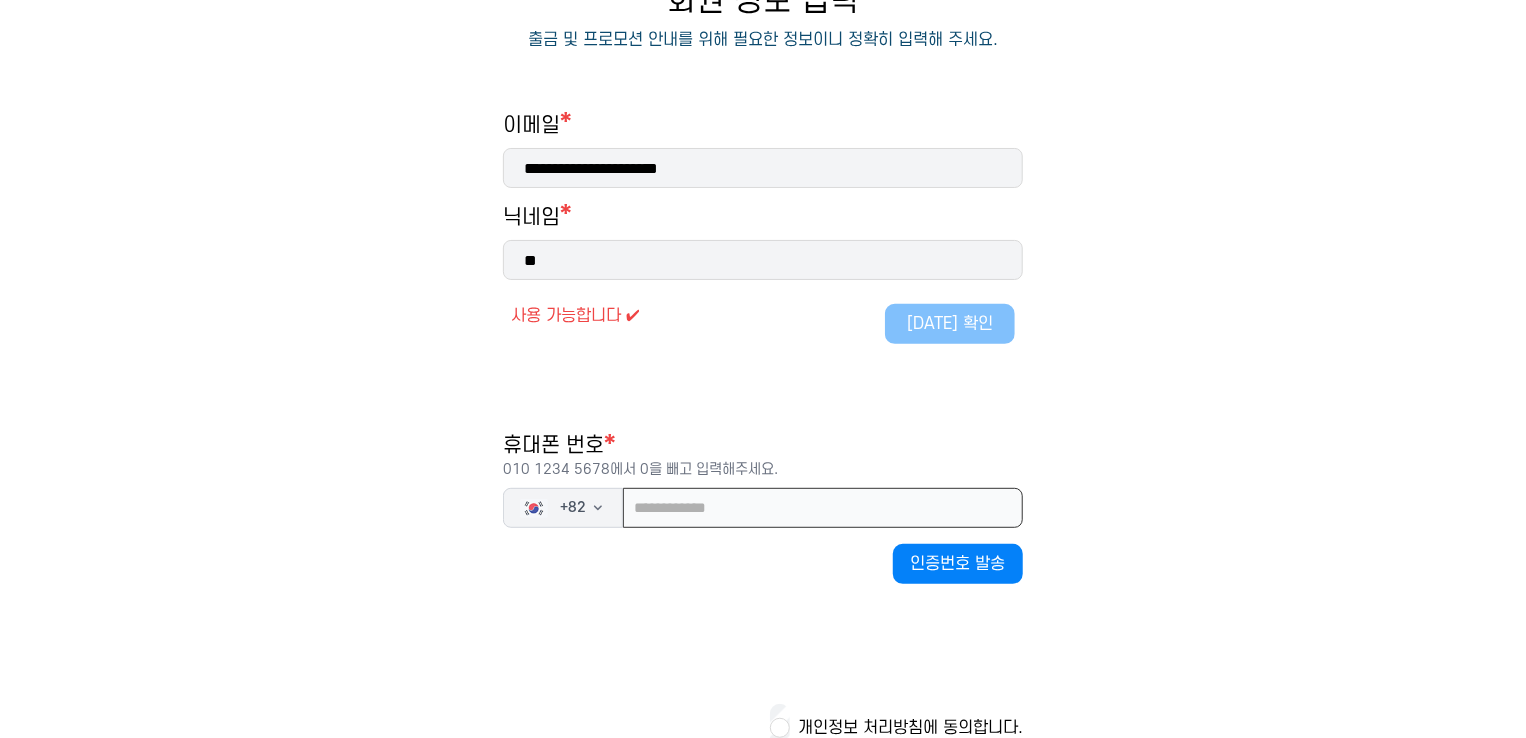 scroll, scrollTop: 342, scrollLeft: 0, axis: vertical 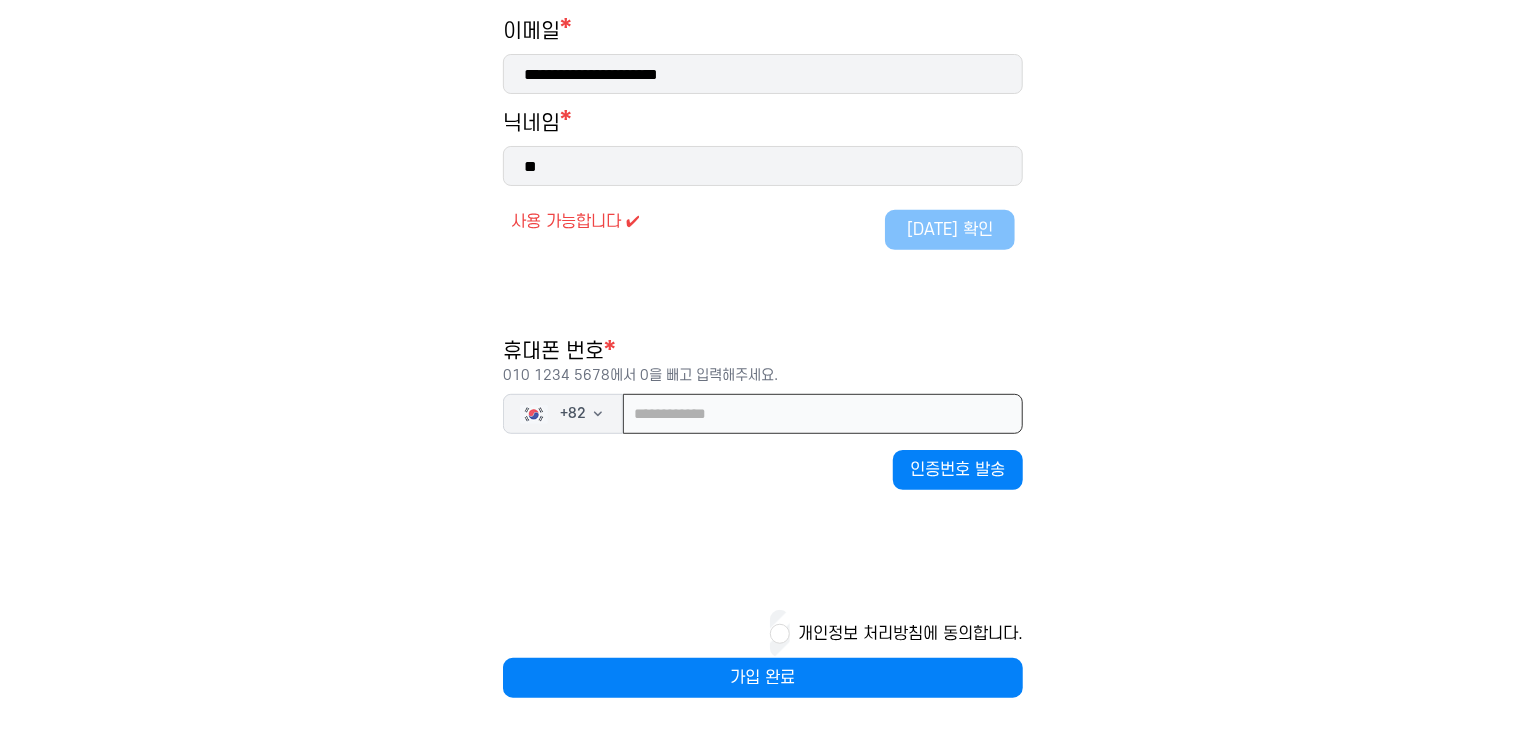 click at bounding box center [823, 414] 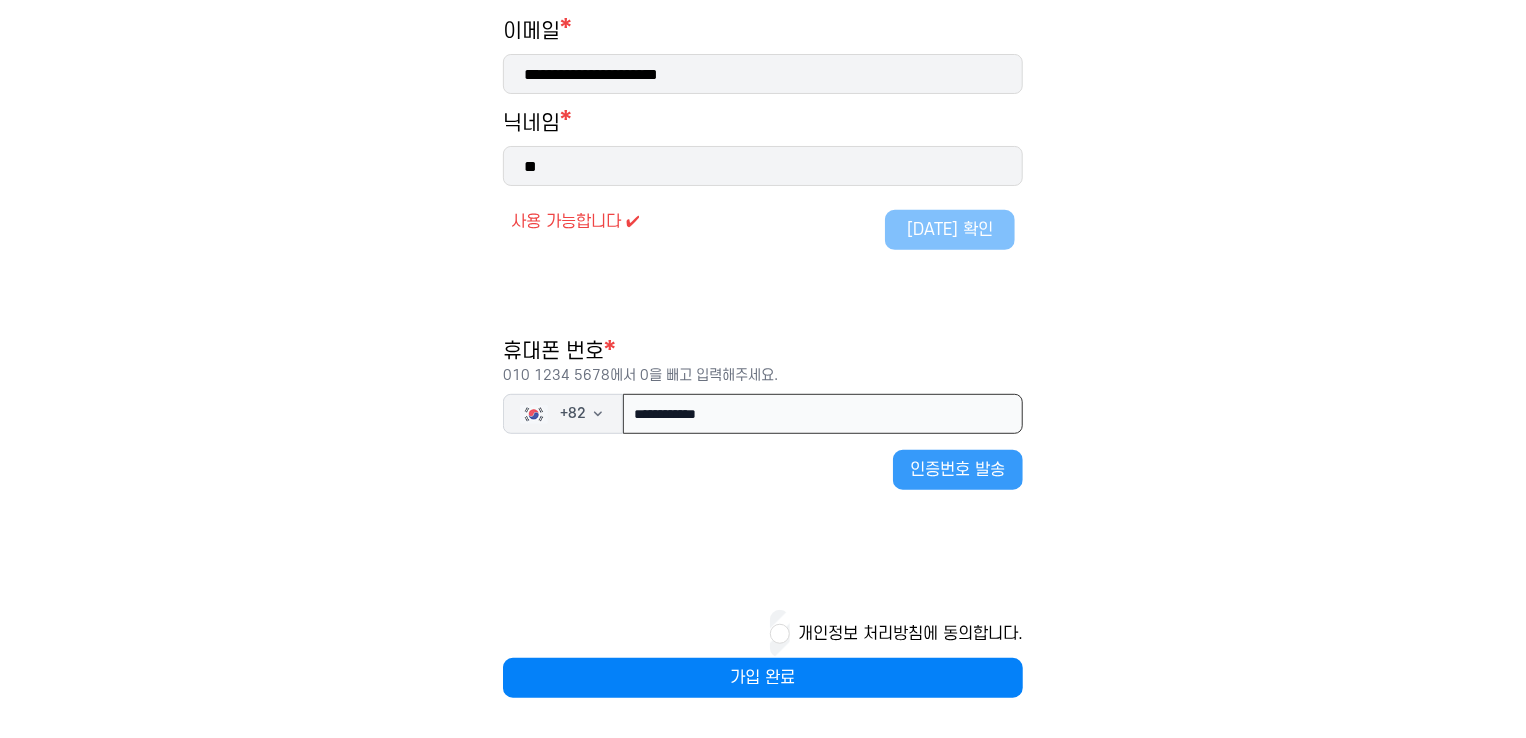 type on "**********" 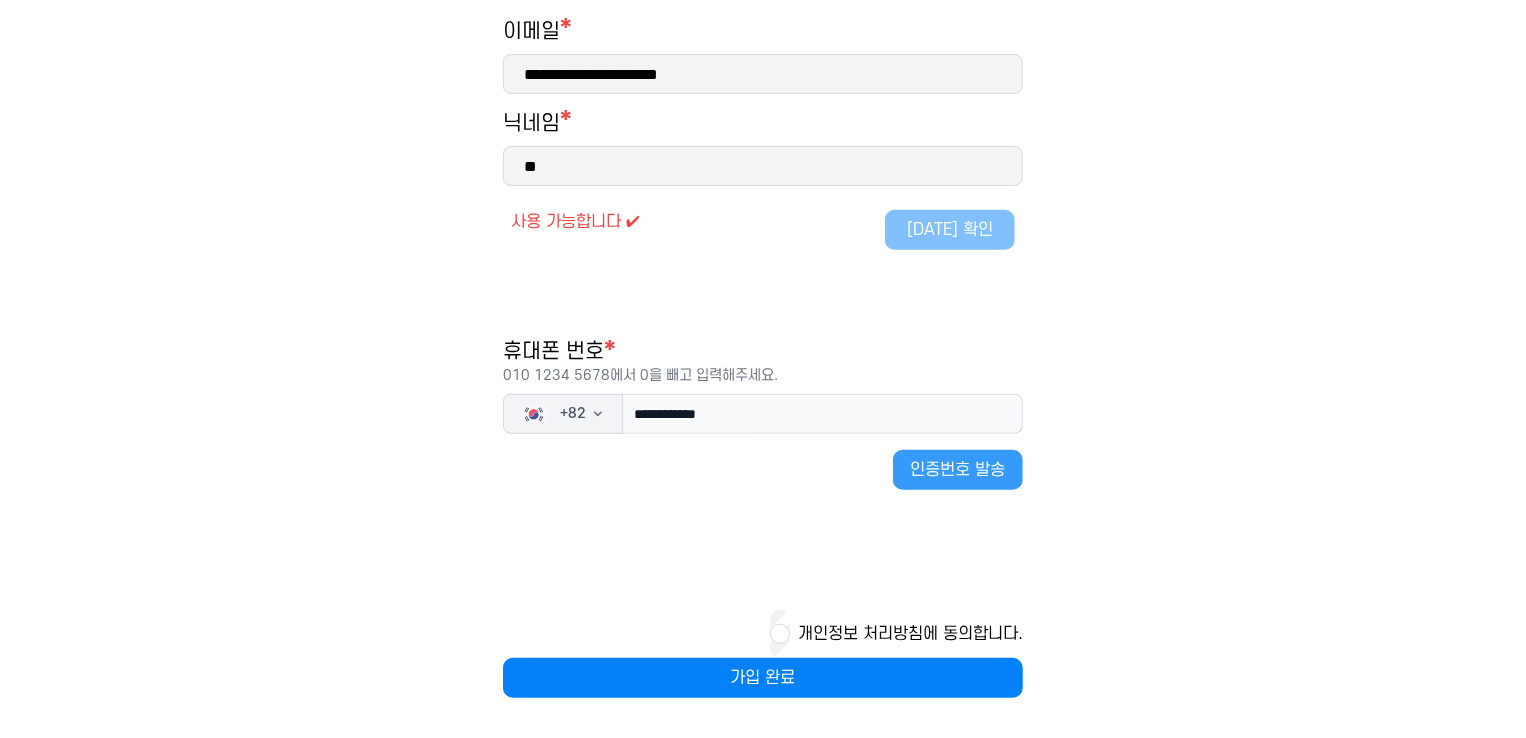 click on "인증번호 발송" at bounding box center [958, 470] 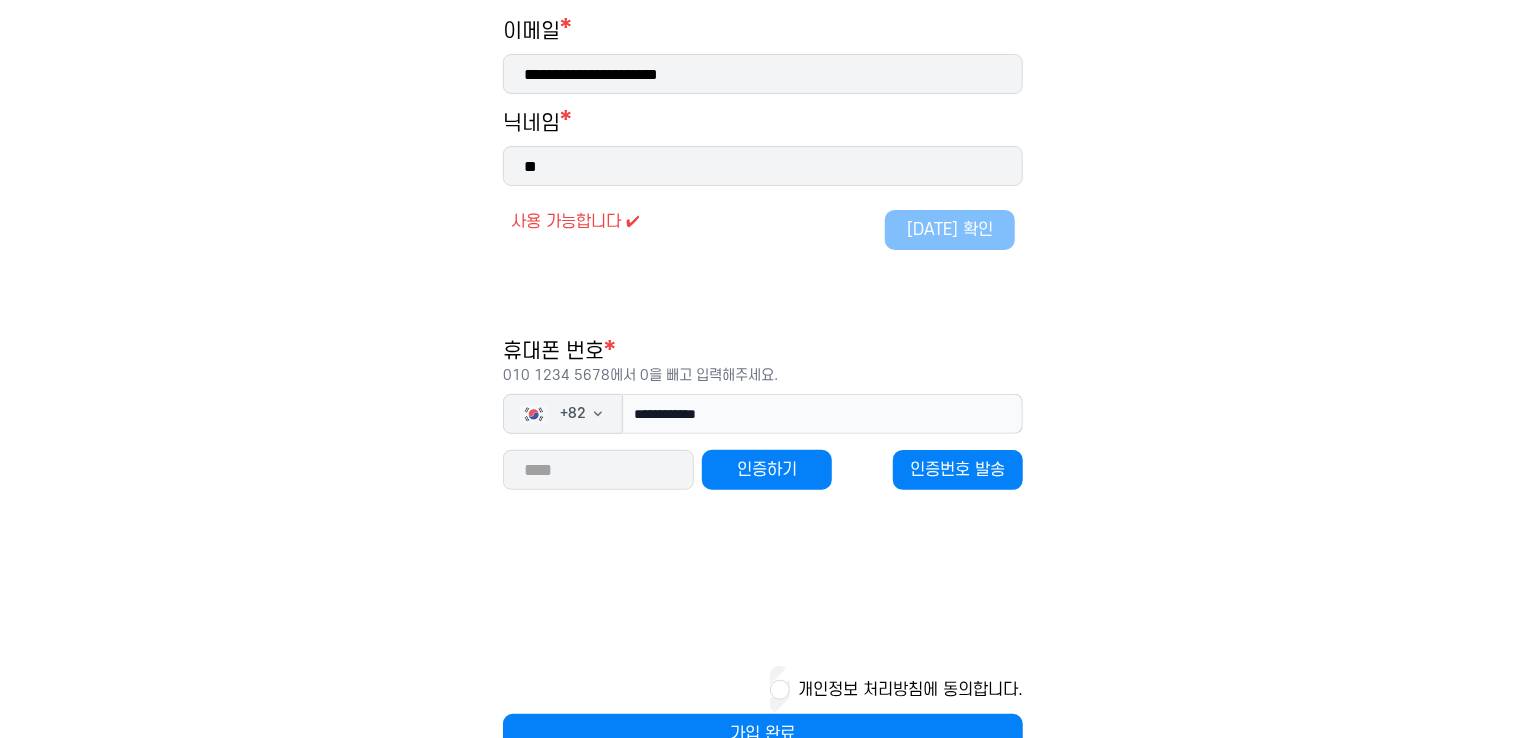 type 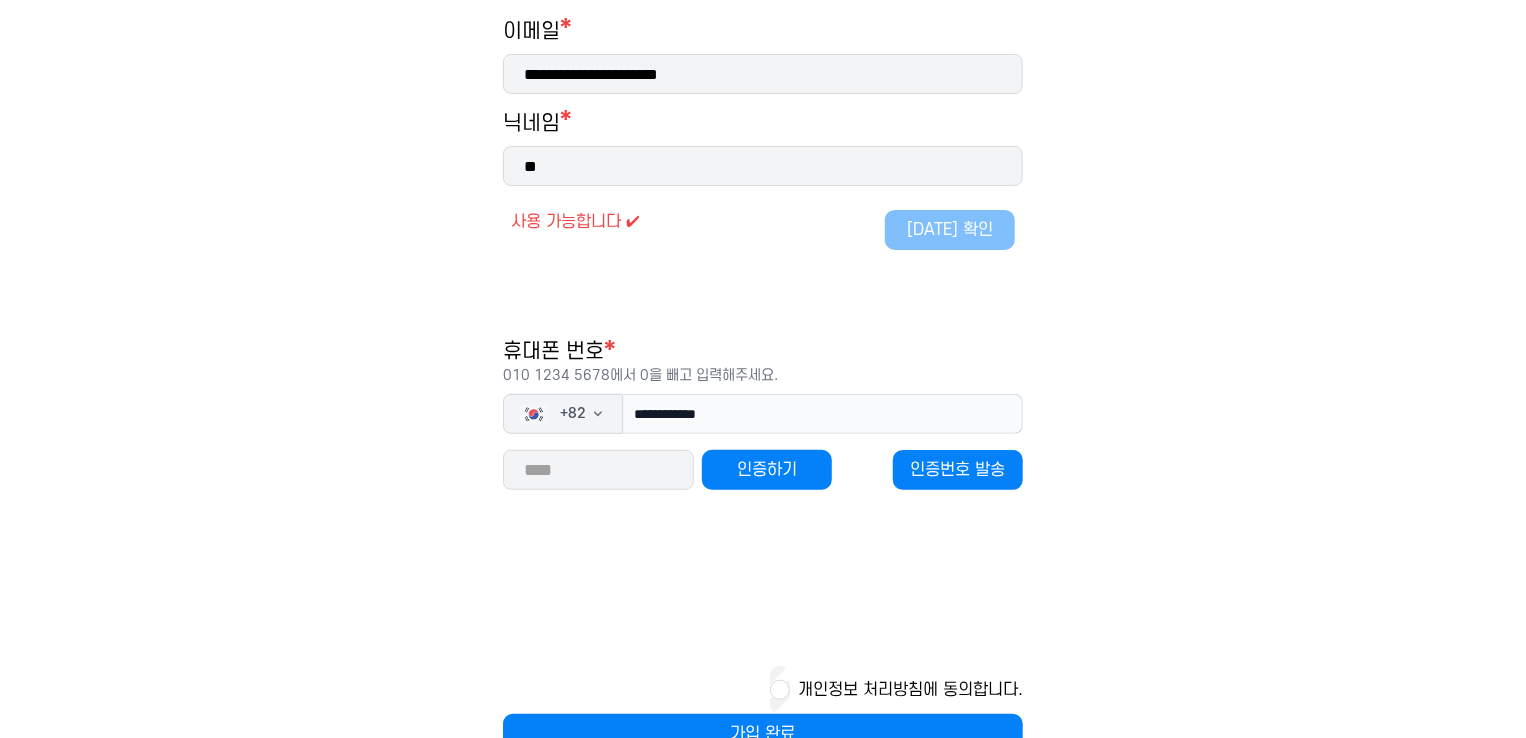 click at bounding box center (598, 470) 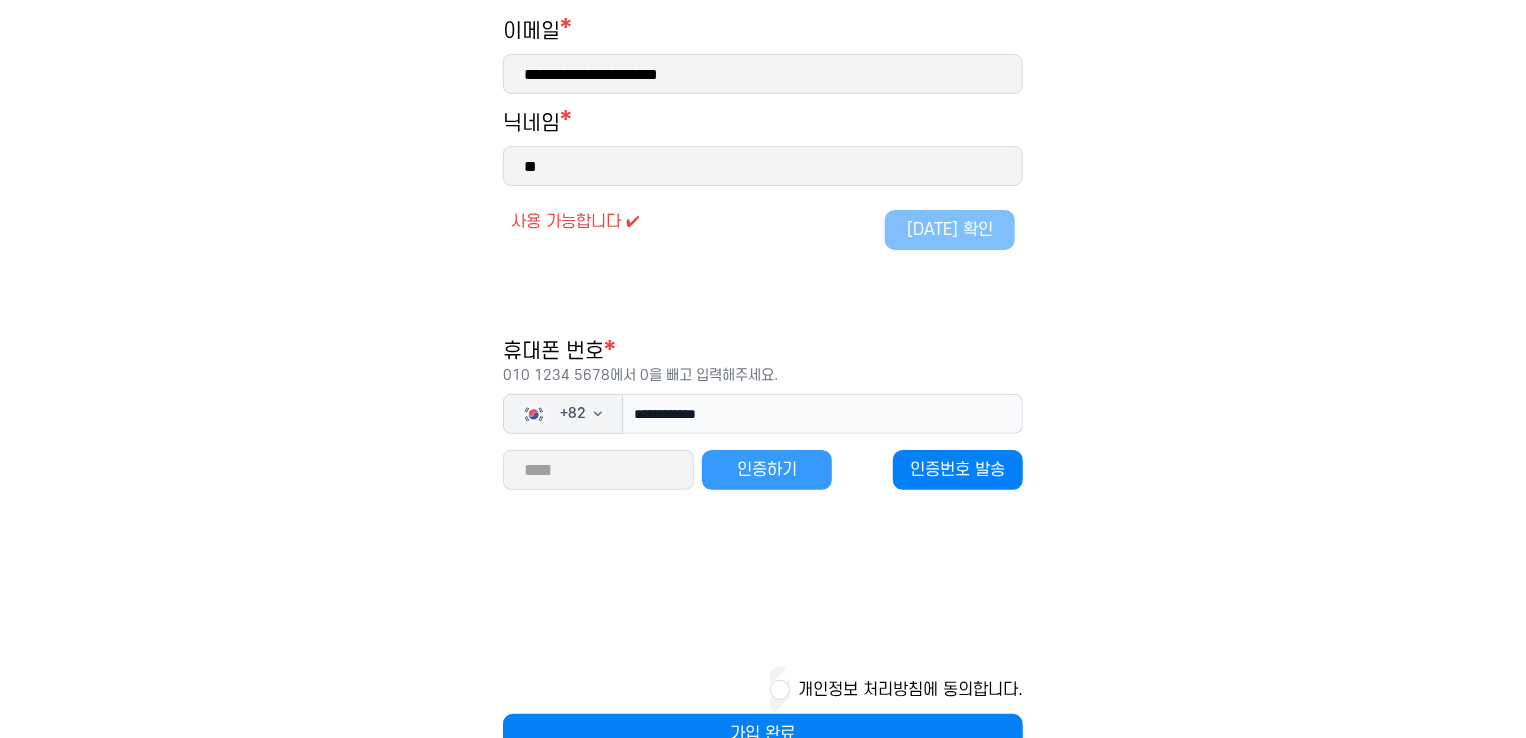 type on "*****" 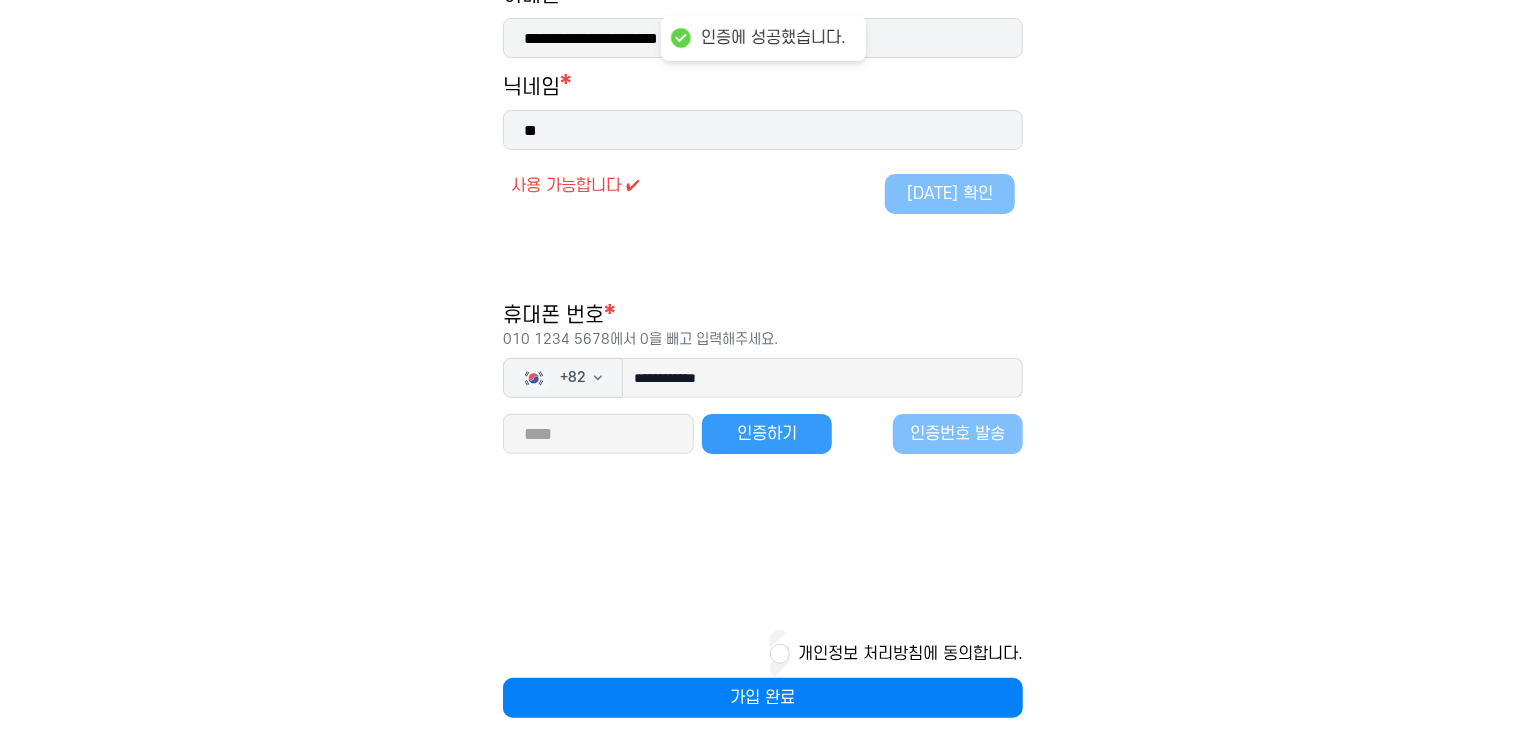 scroll, scrollTop: 398, scrollLeft: 0, axis: vertical 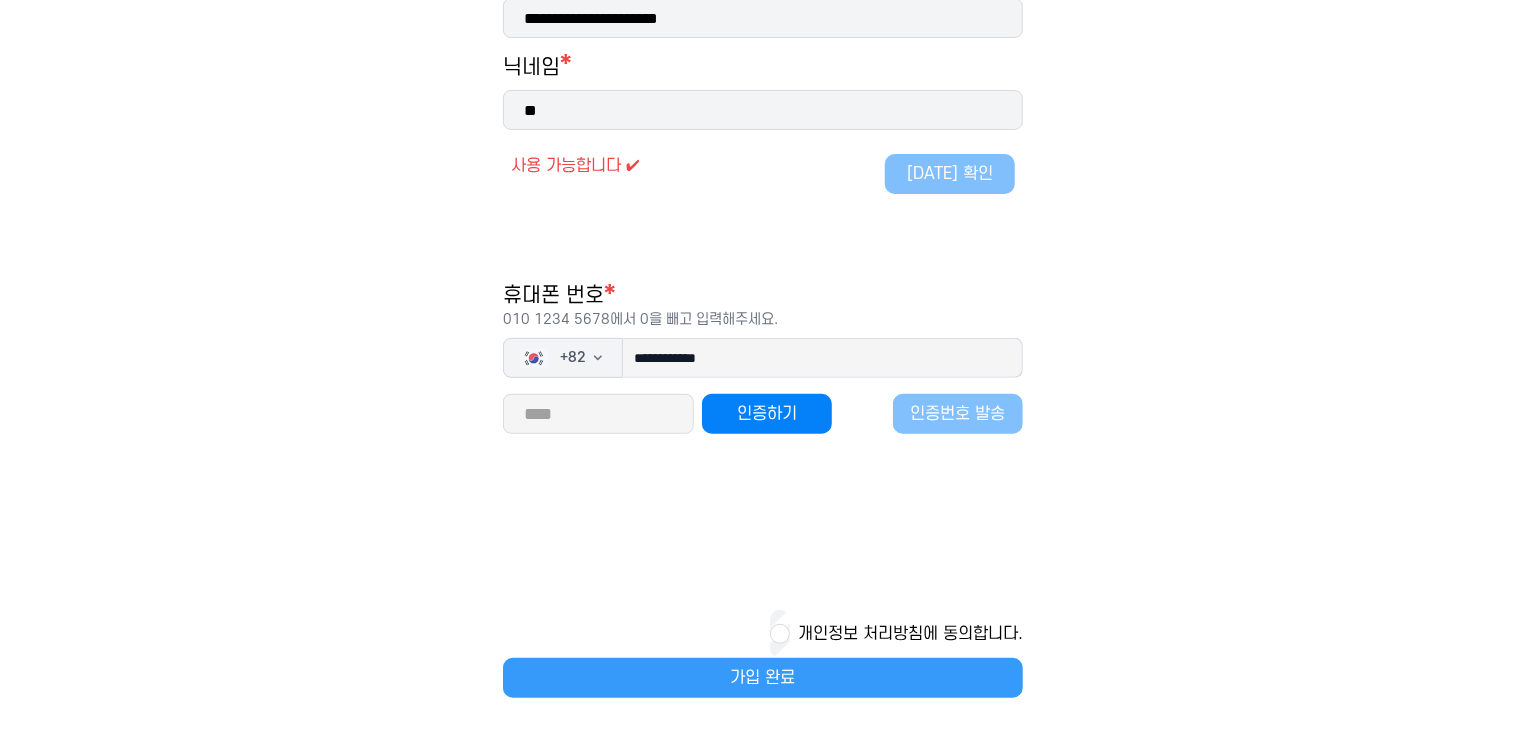 click on "가입 완료" at bounding box center (763, 678) 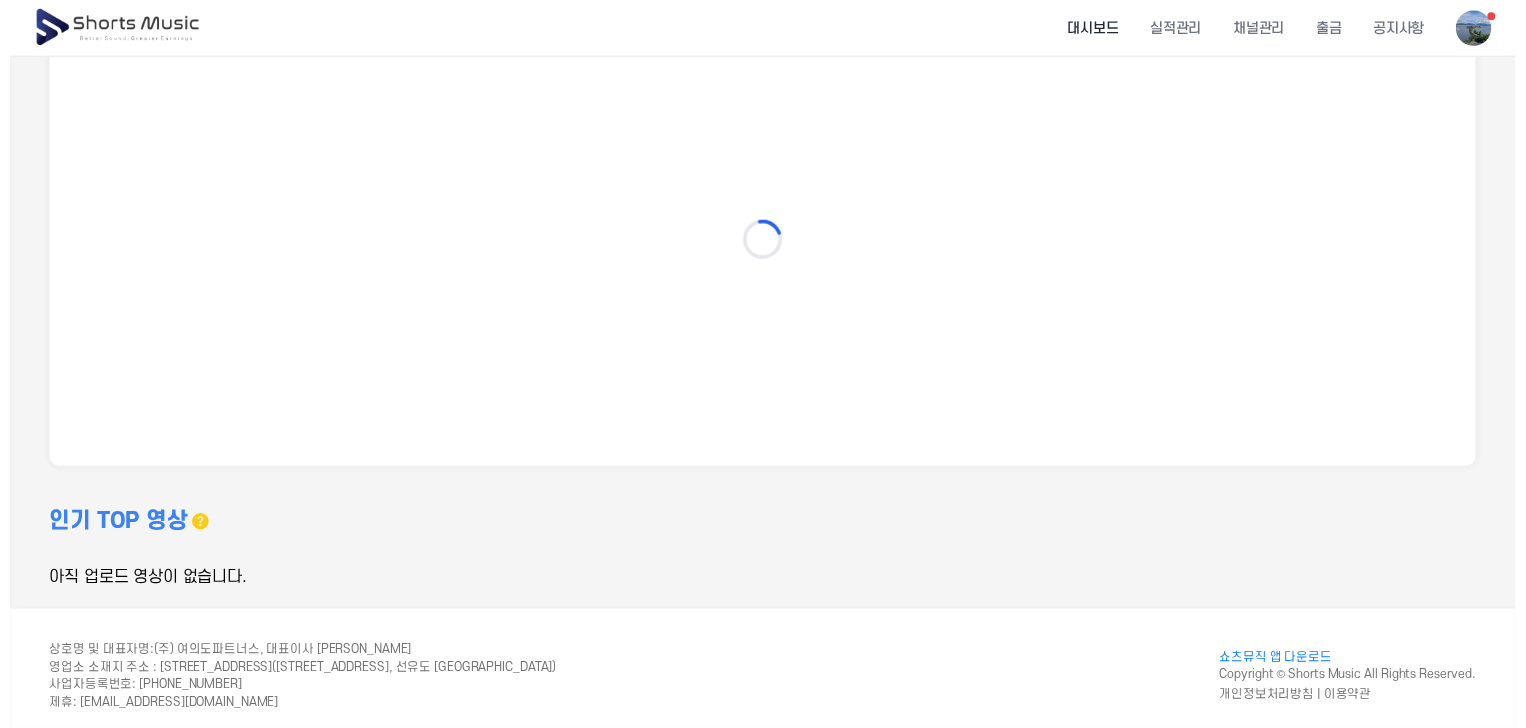 scroll, scrollTop: 0, scrollLeft: 0, axis: both 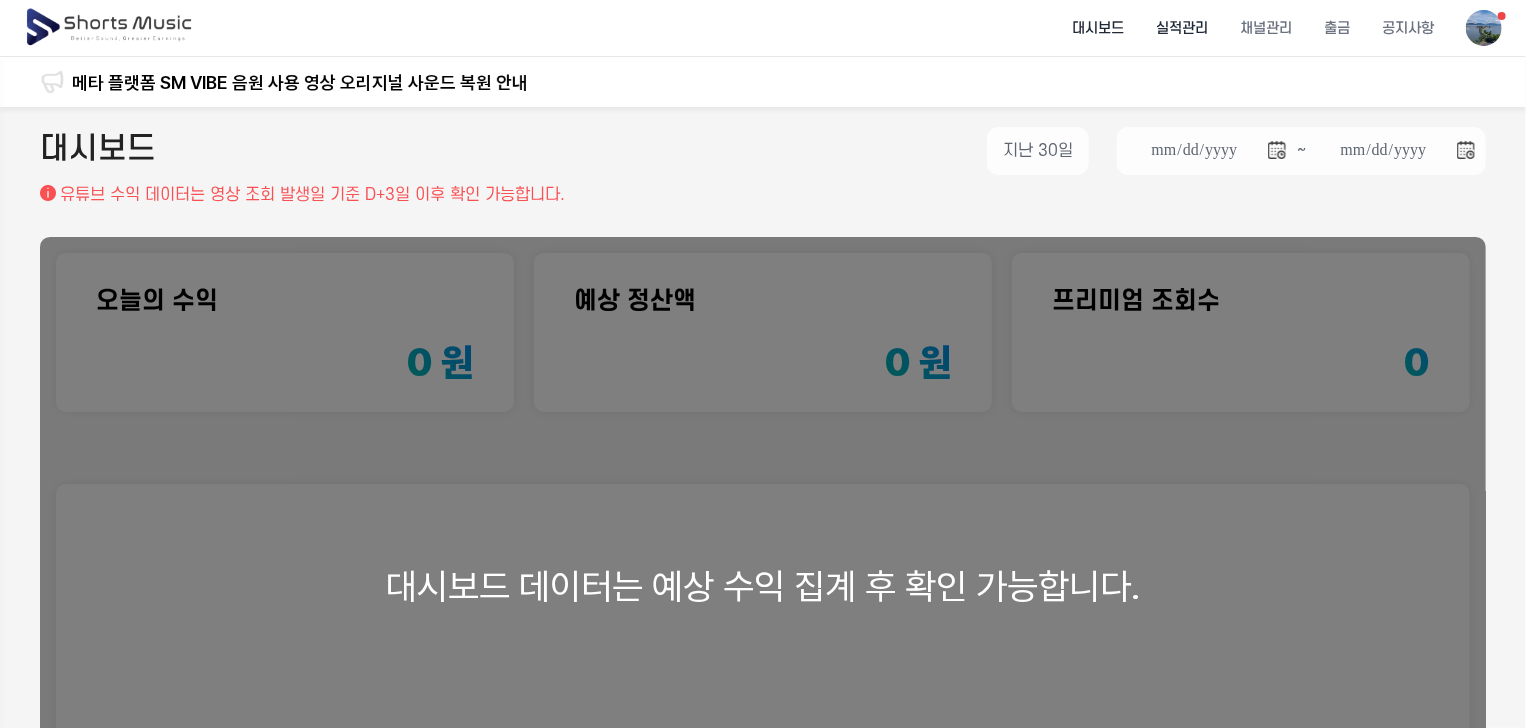 click on "실적관리" at bounding box center (1182, 28) 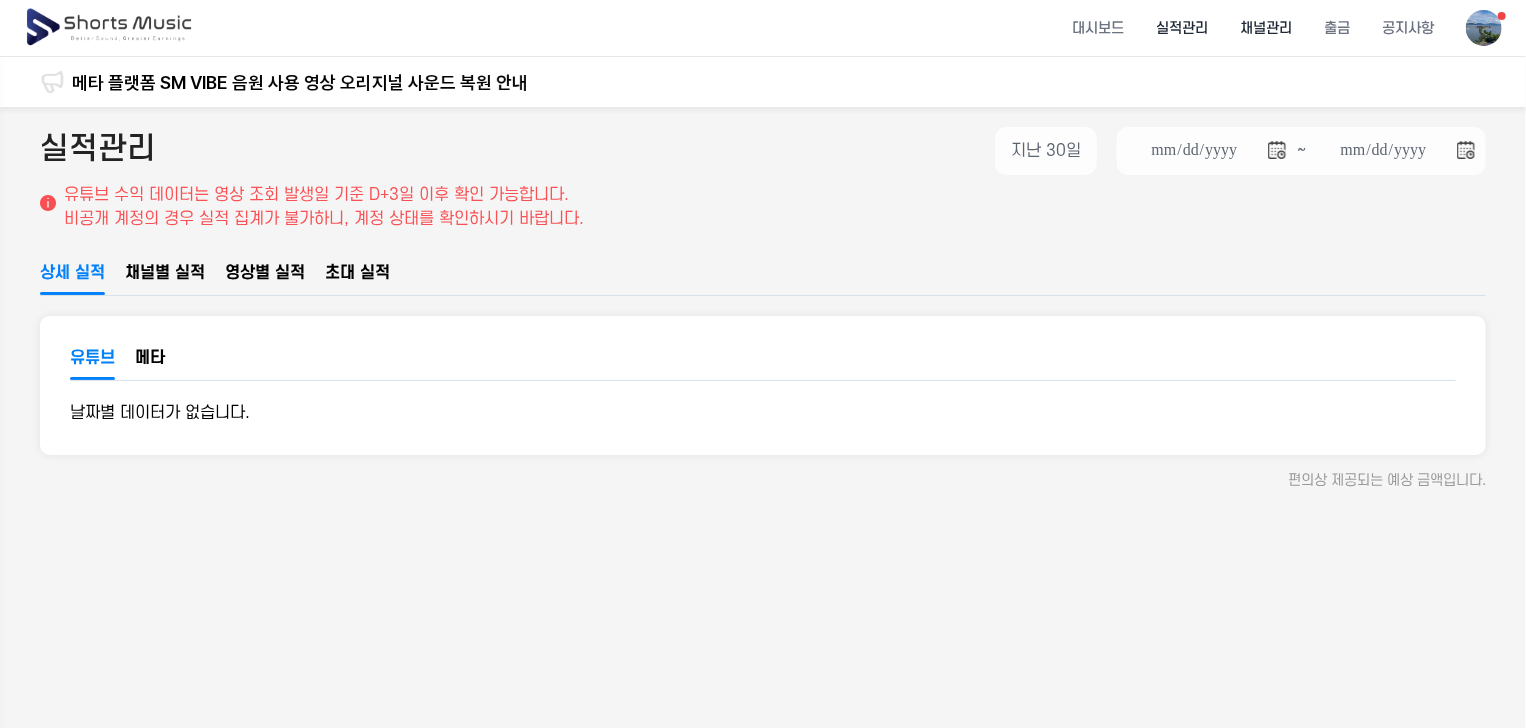 click on "채널관리" at bounding box center (1266, 28) 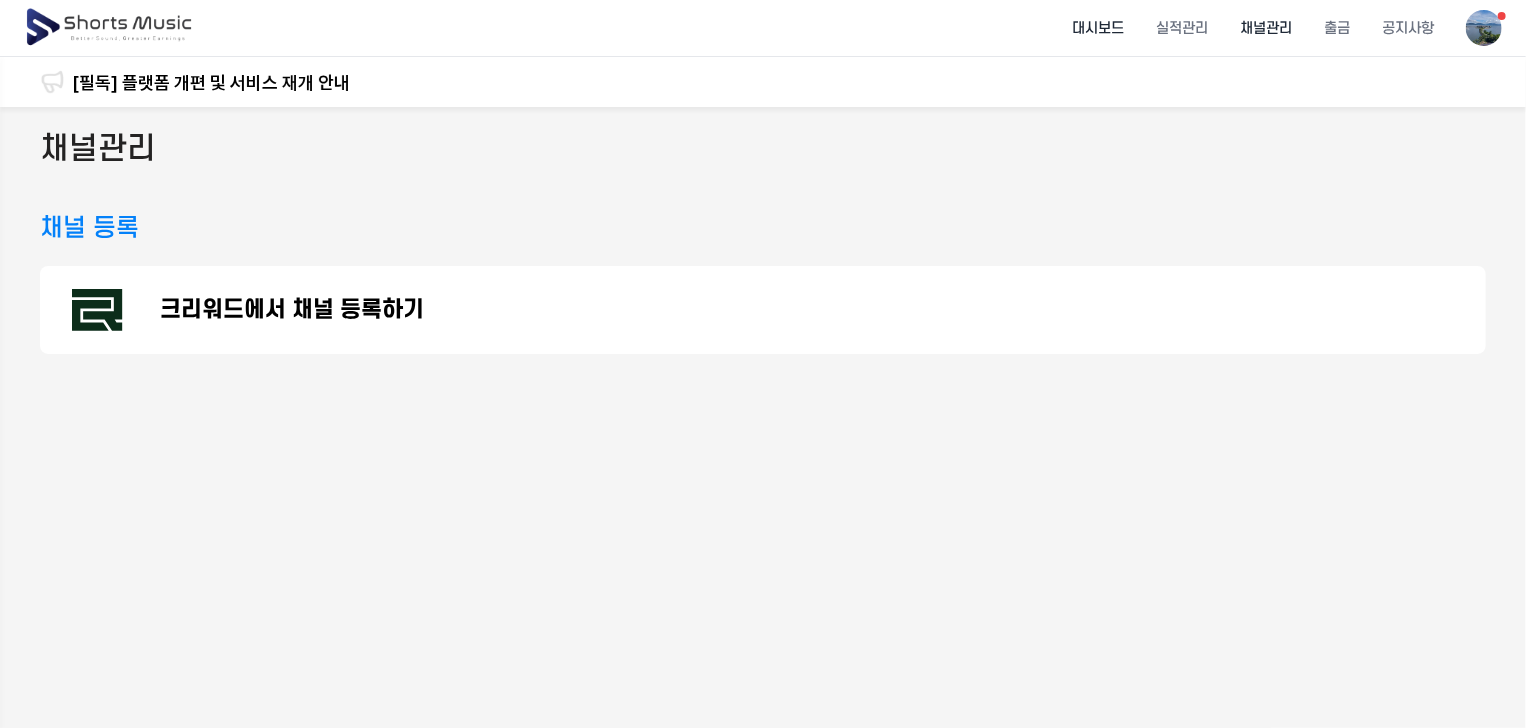 click on "대시보드" at bounding box center (1098, 28) 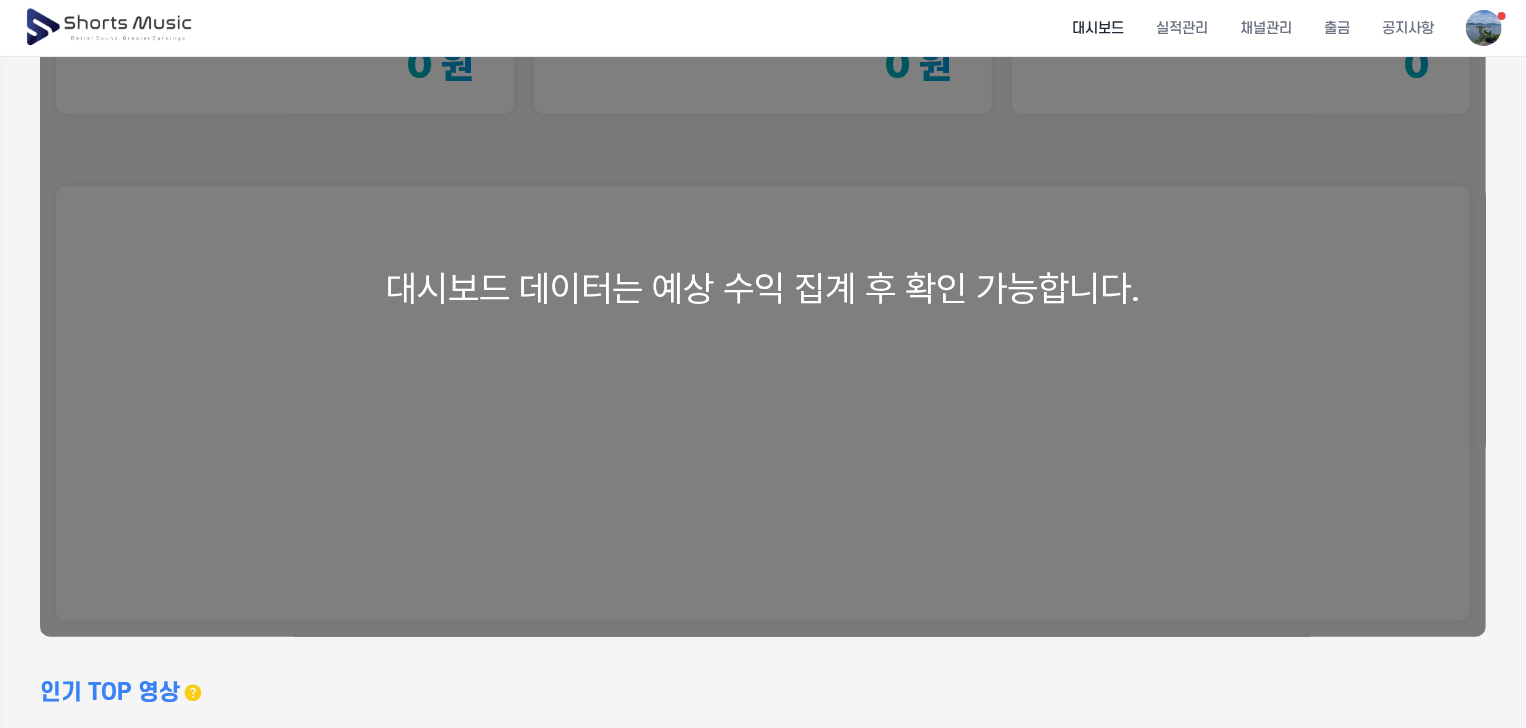 scroll, scrollTop: 0, scrollLeft: 0, axis: both 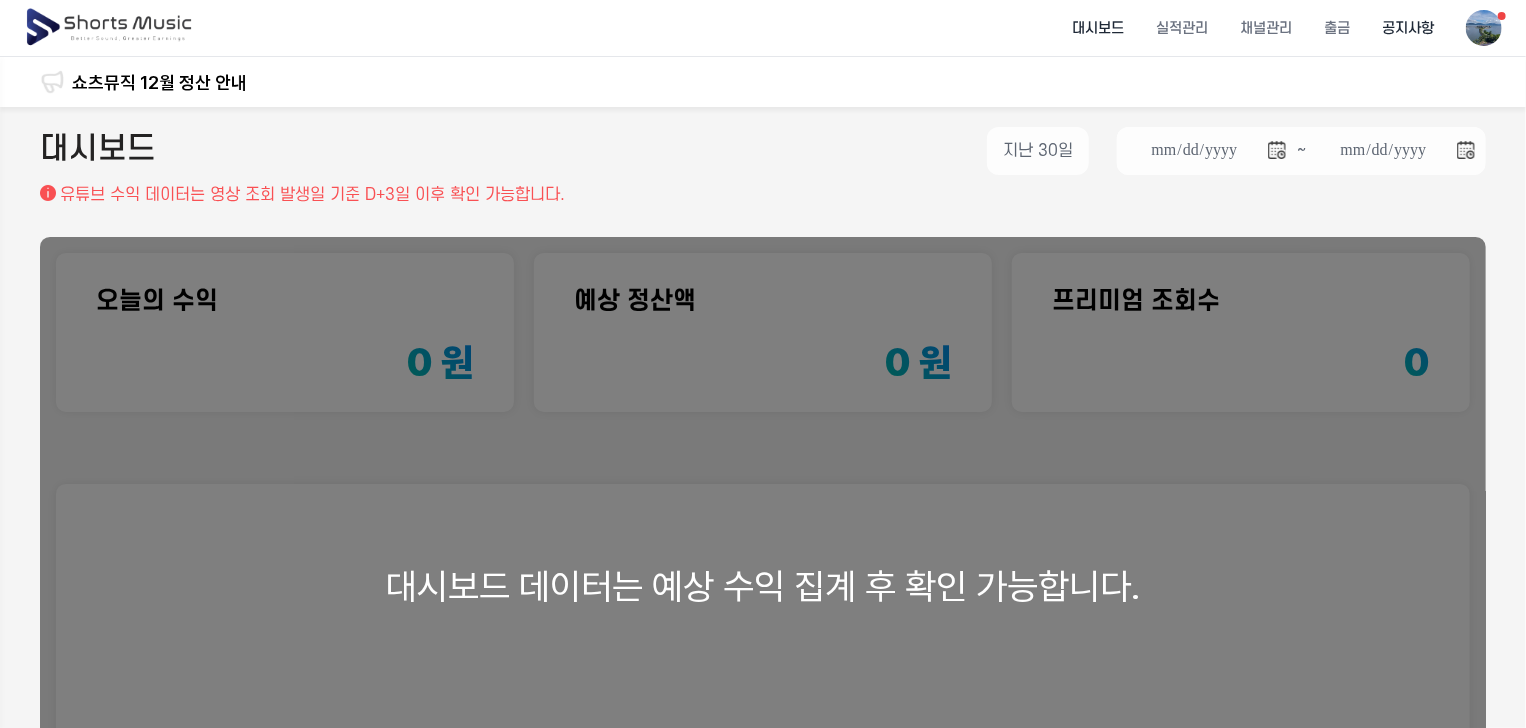 click on "공지사항" at bounding box center (1408, 28) 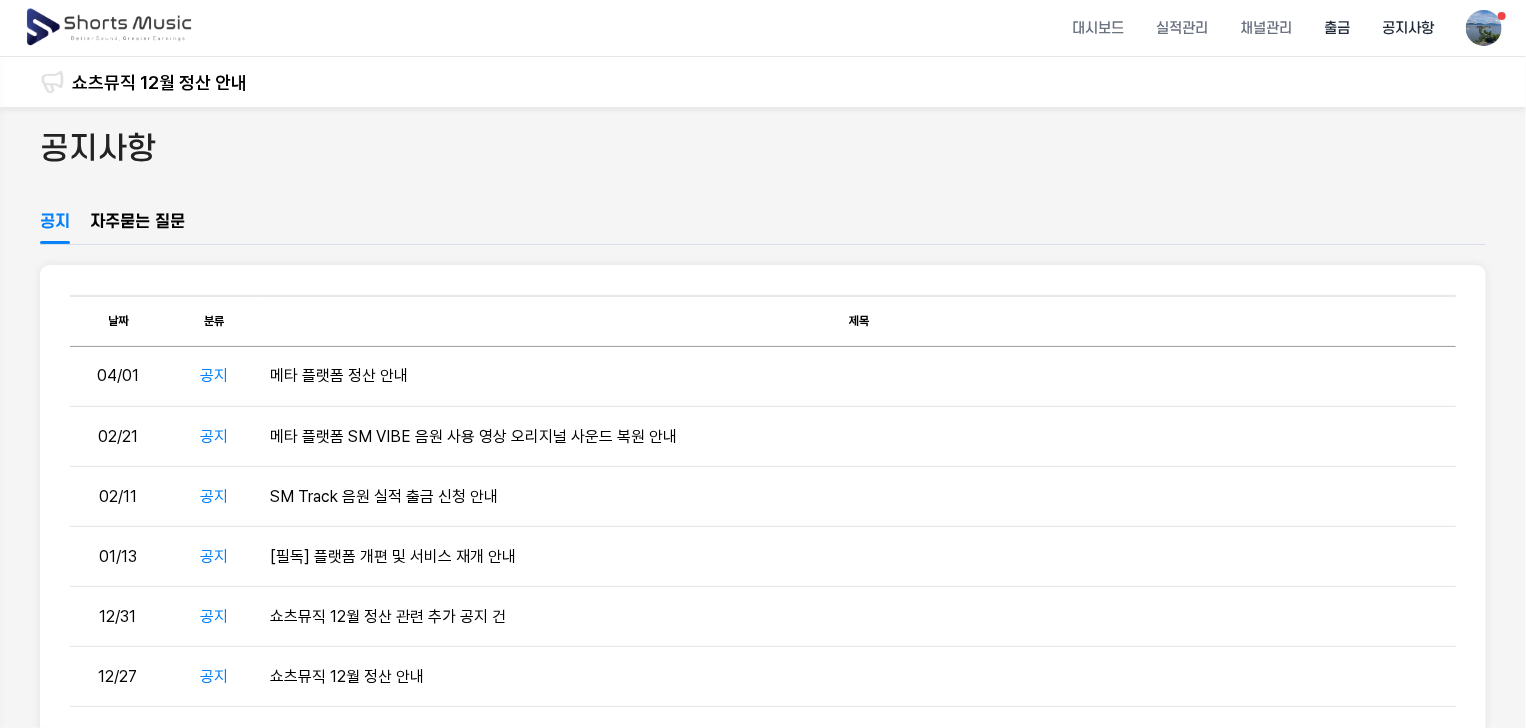 click on "출금" at bounding box center (1337, 28) 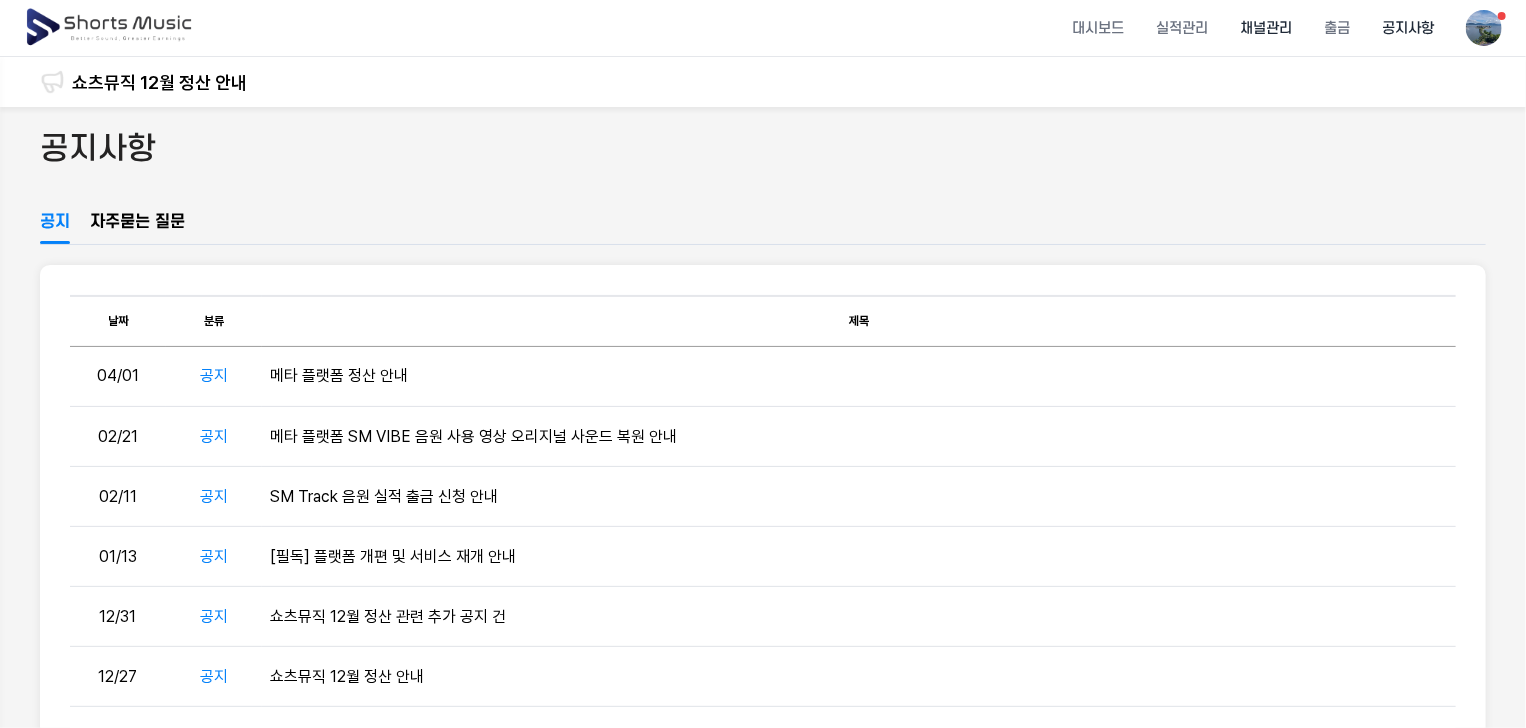 click on "채널관리" at bounding box center [1266, 28] 